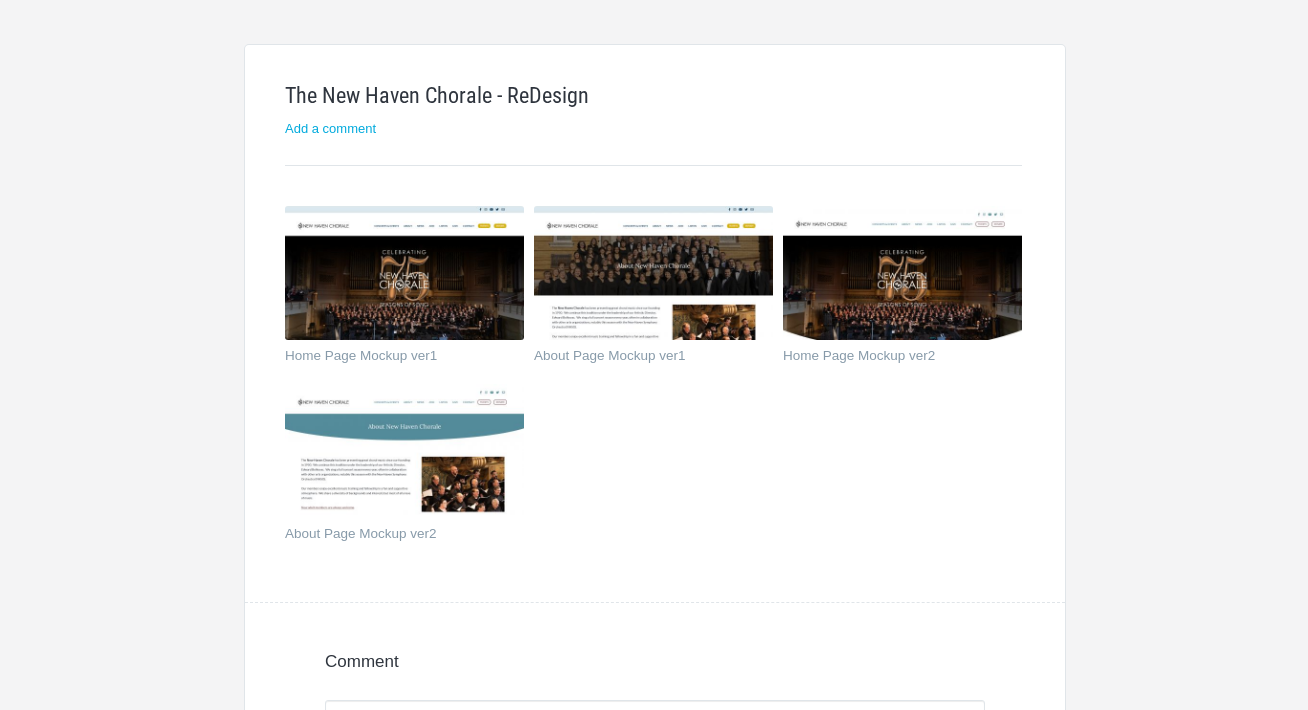 scroll, scrollTop: 141, scrollLeft: 0, axis: vertical 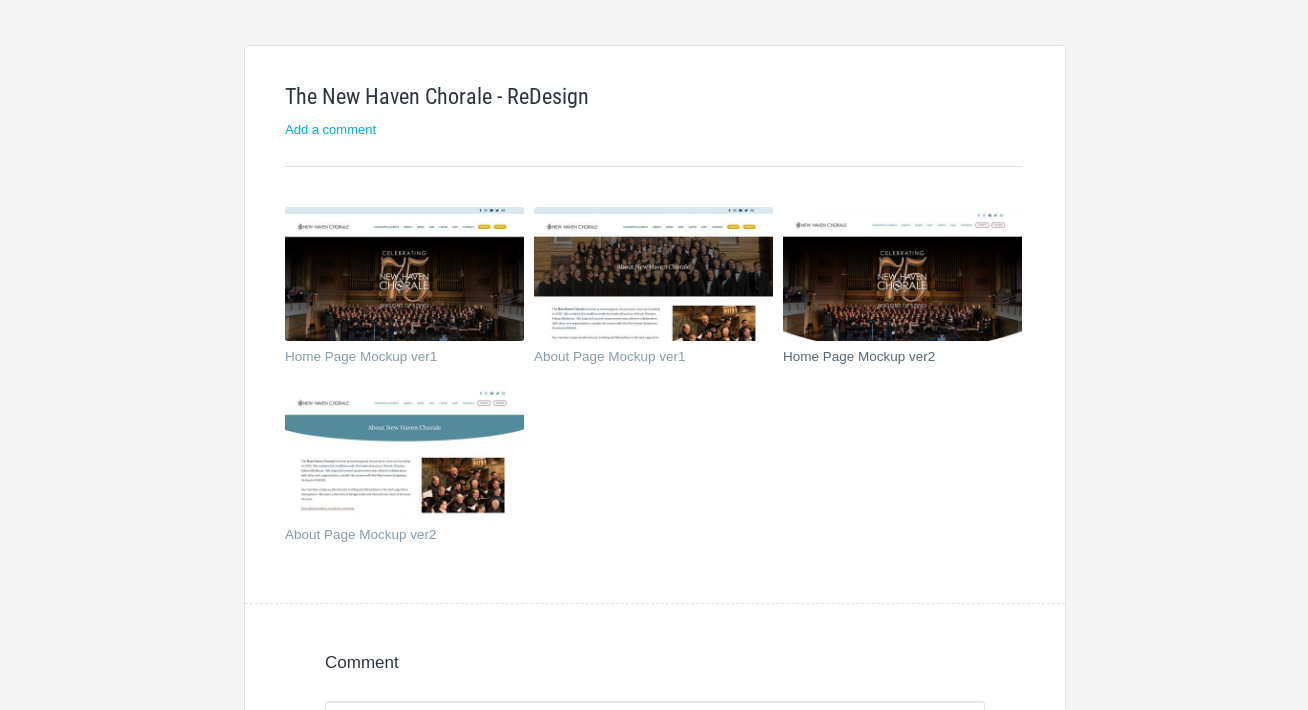 click at bounding box center [902, 274] 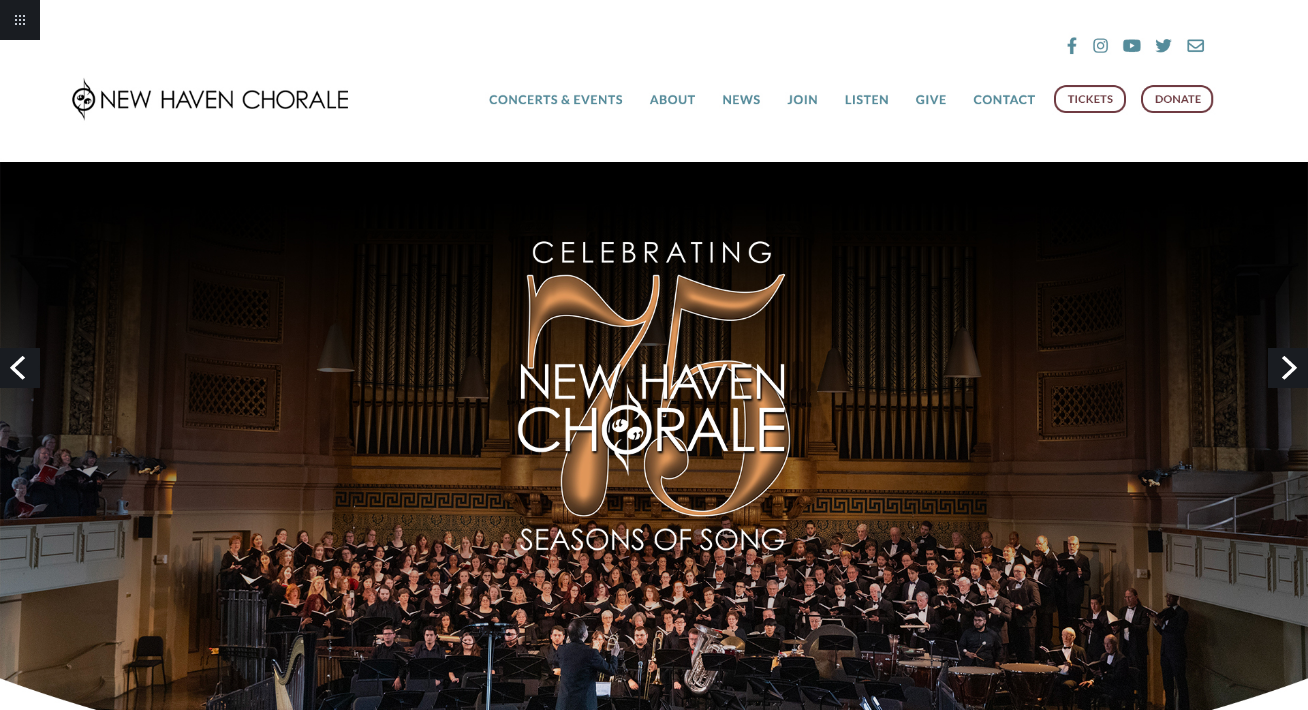 scroll, scrollTop: 0, scrollLeft: 0, axis: both 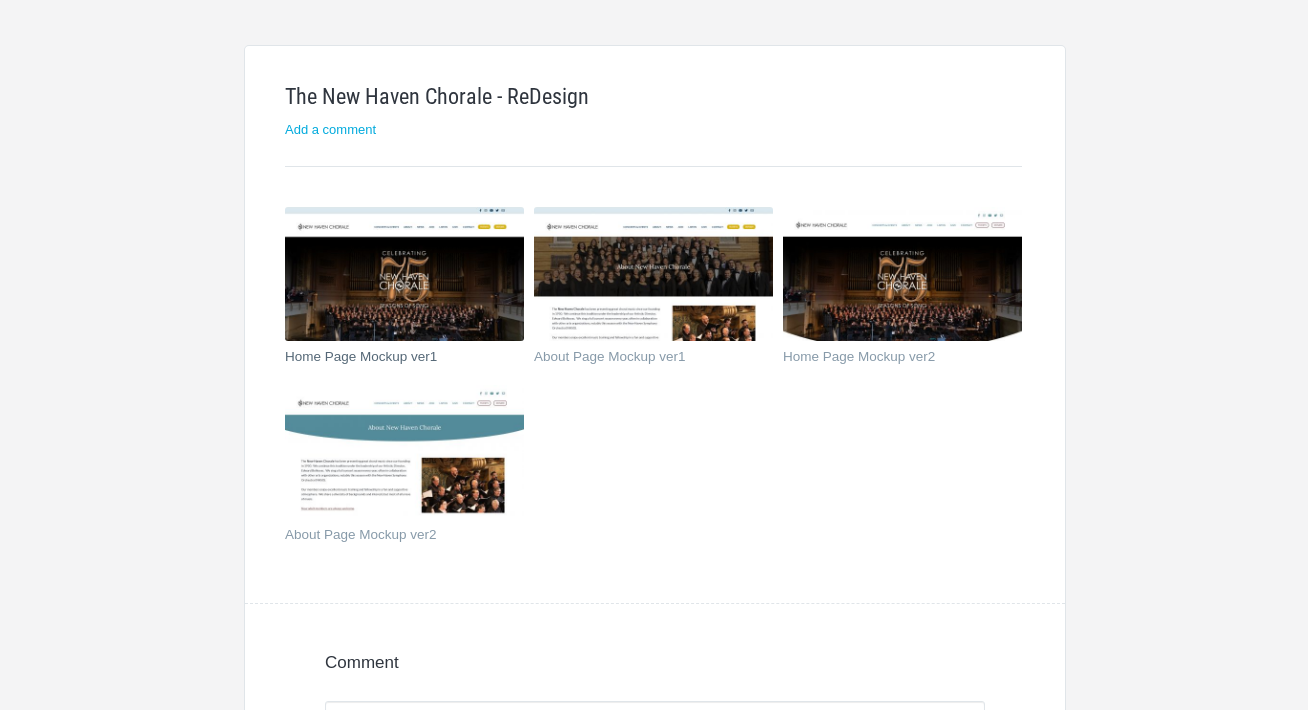 click at bounding box center (404, 274) 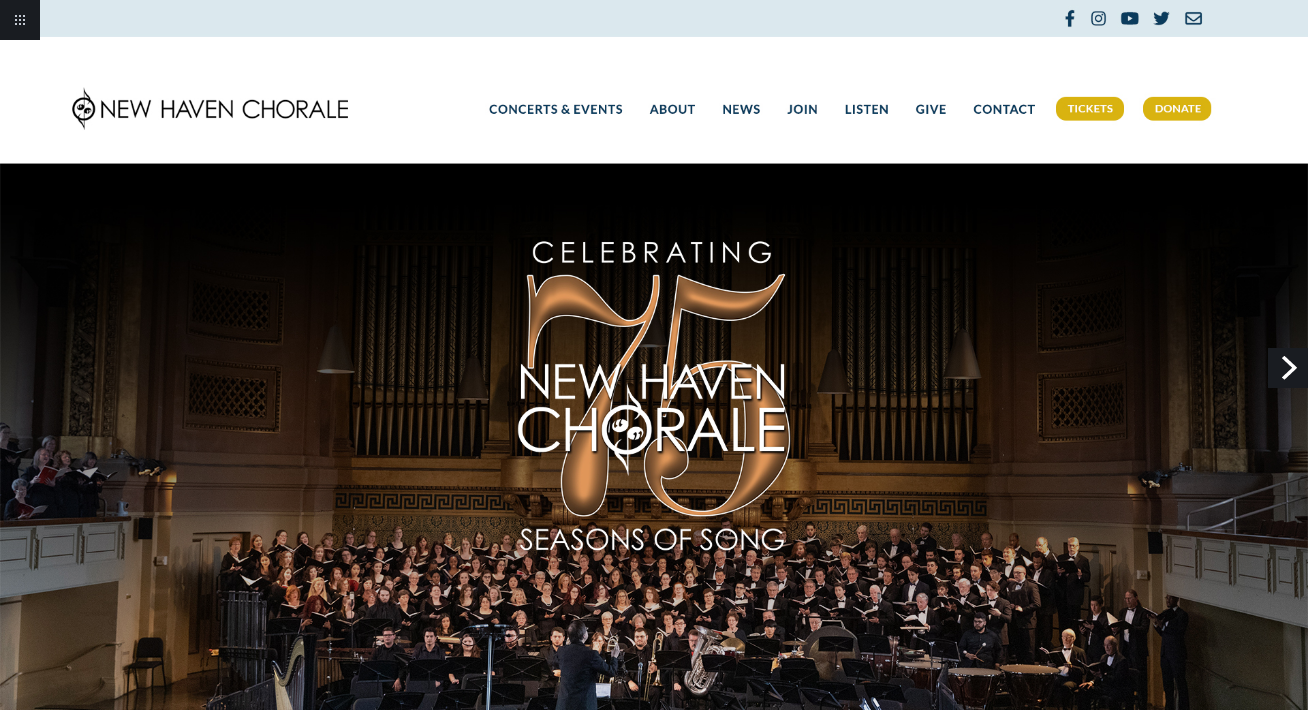 scroll, scrollTop: 0, scrollLeft: 0, axis: both 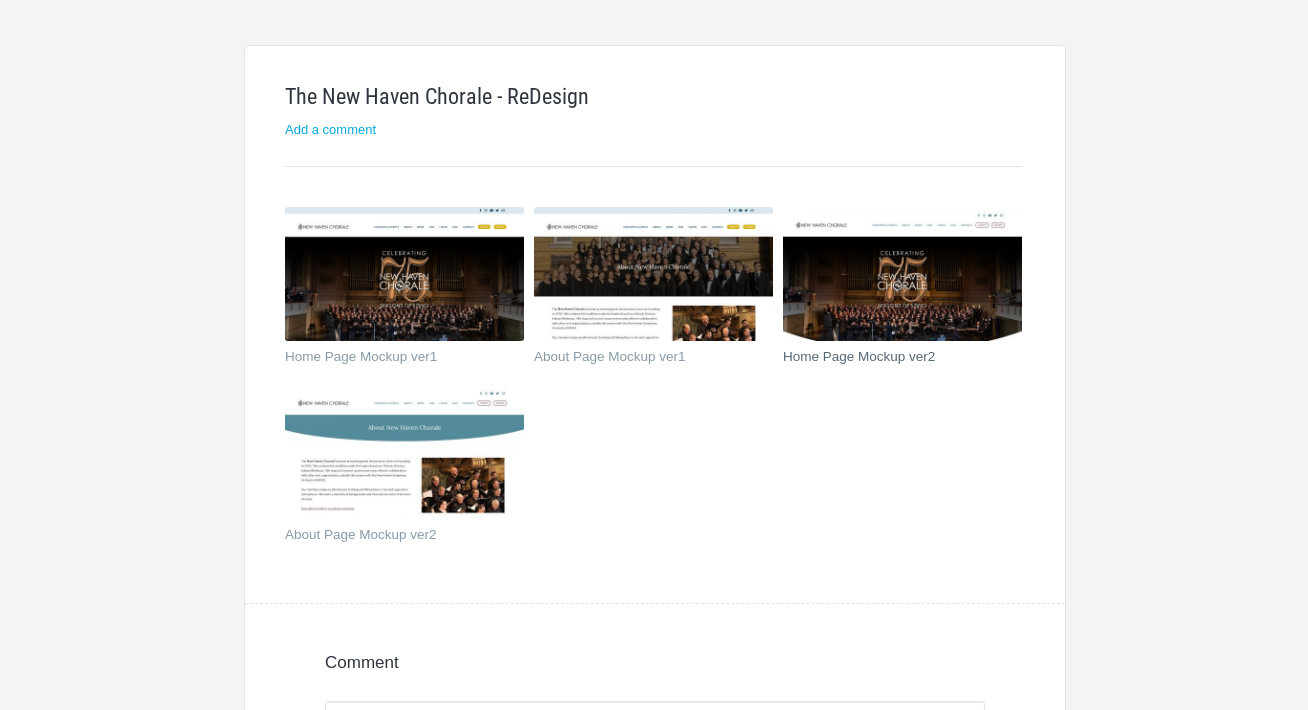 click at bounding box center [902, 274] 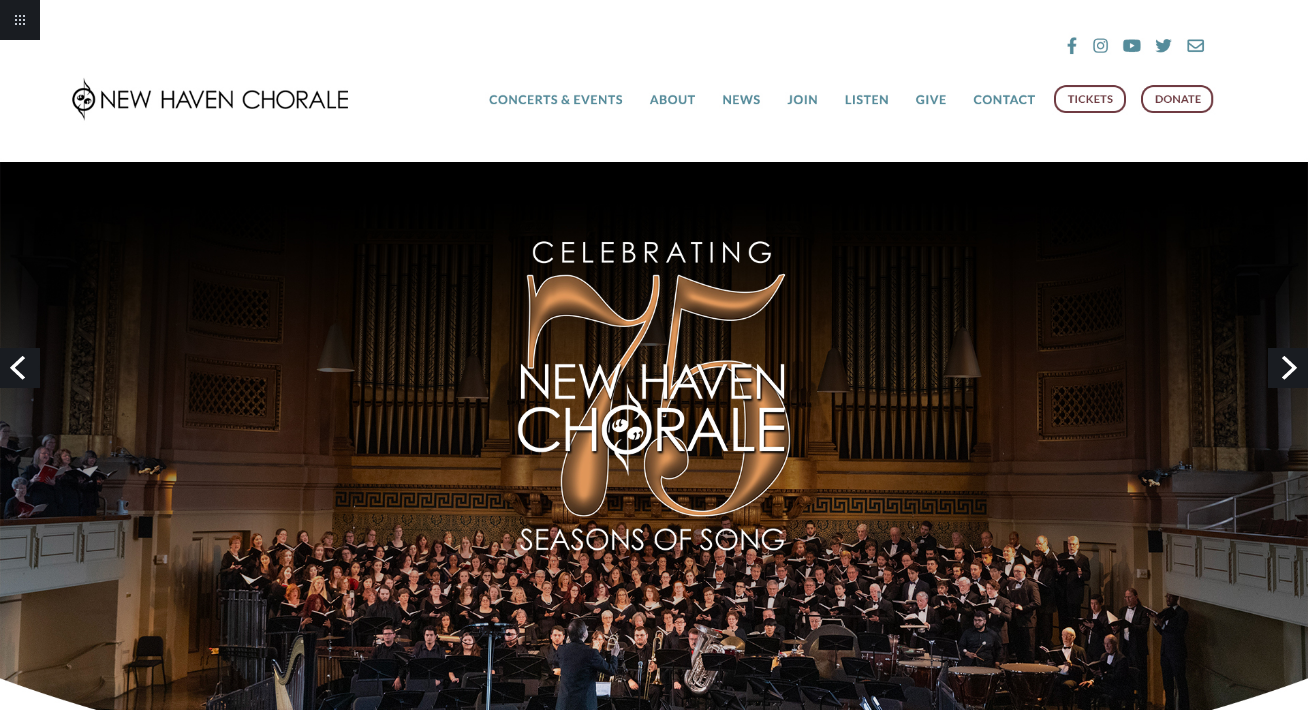 scroll, scrollTop: 0, scrollLeft: 0, axis: both 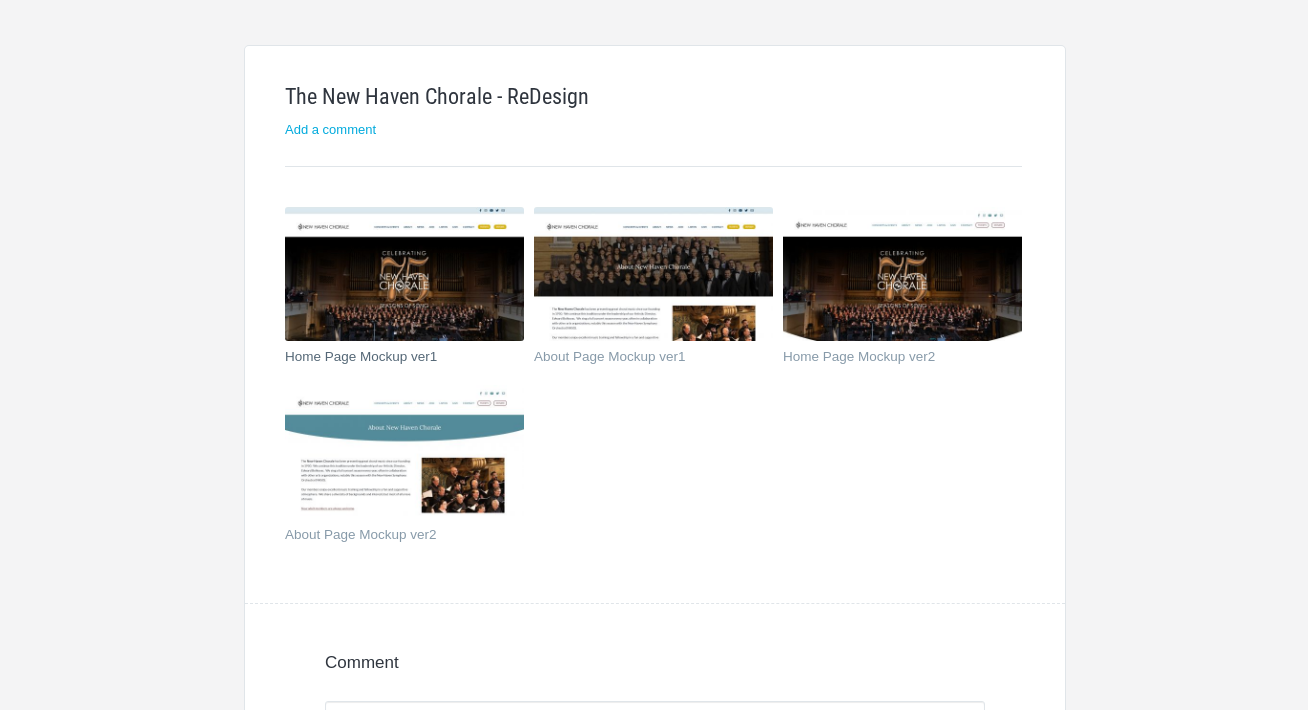 click at bounding box center (404, 274) 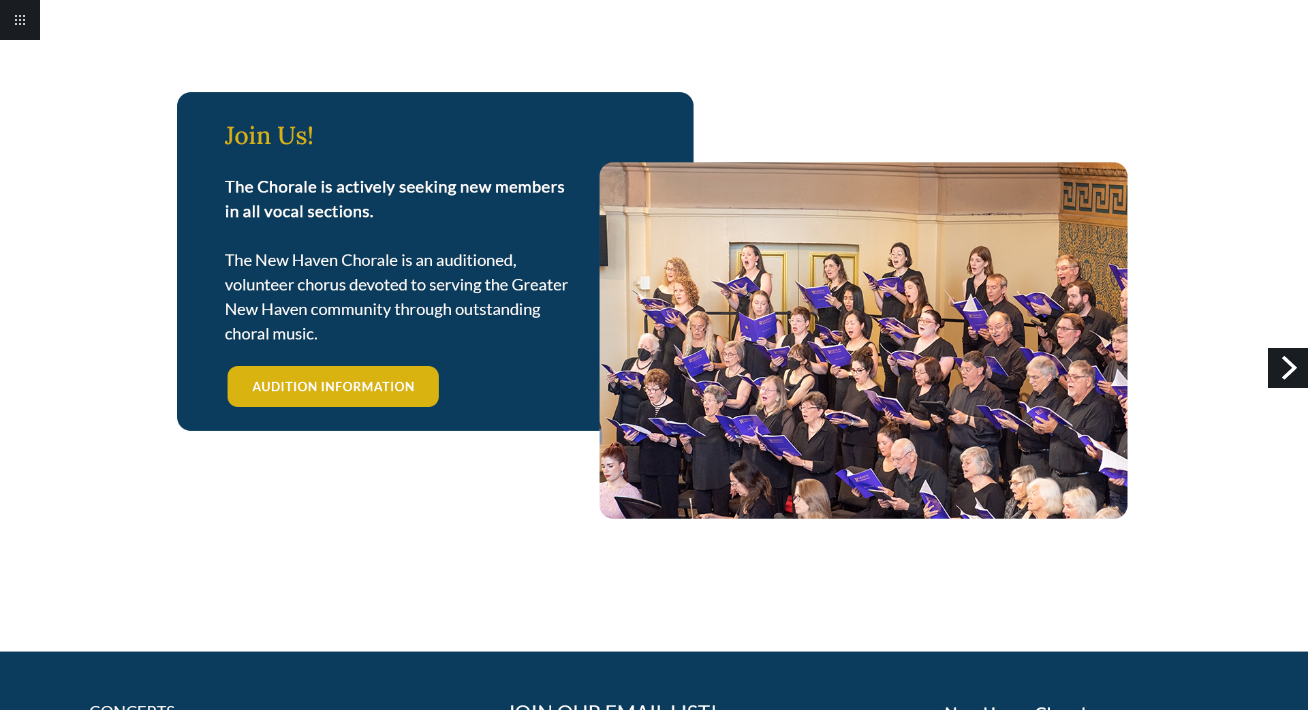 scroll, scrollTop: 1963, scrollLeft: 0, axis: vertical 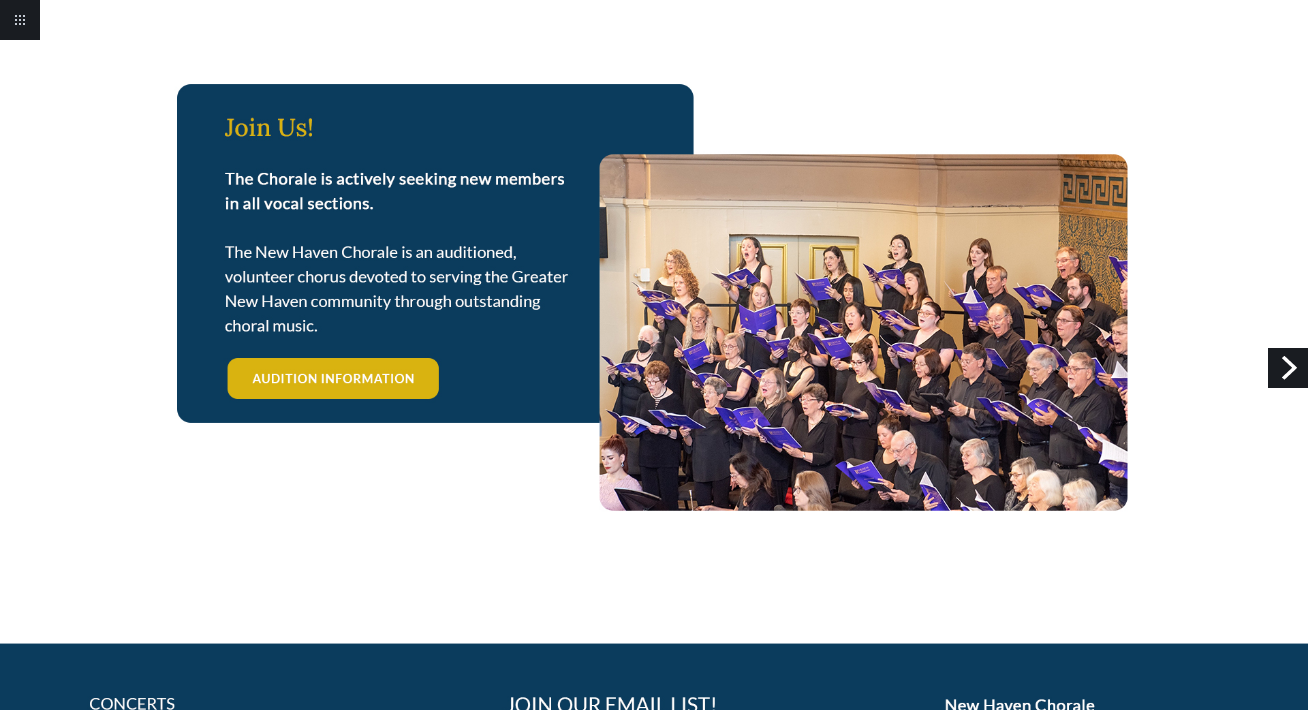 click on "Next" at bounding box center (1288, 368) 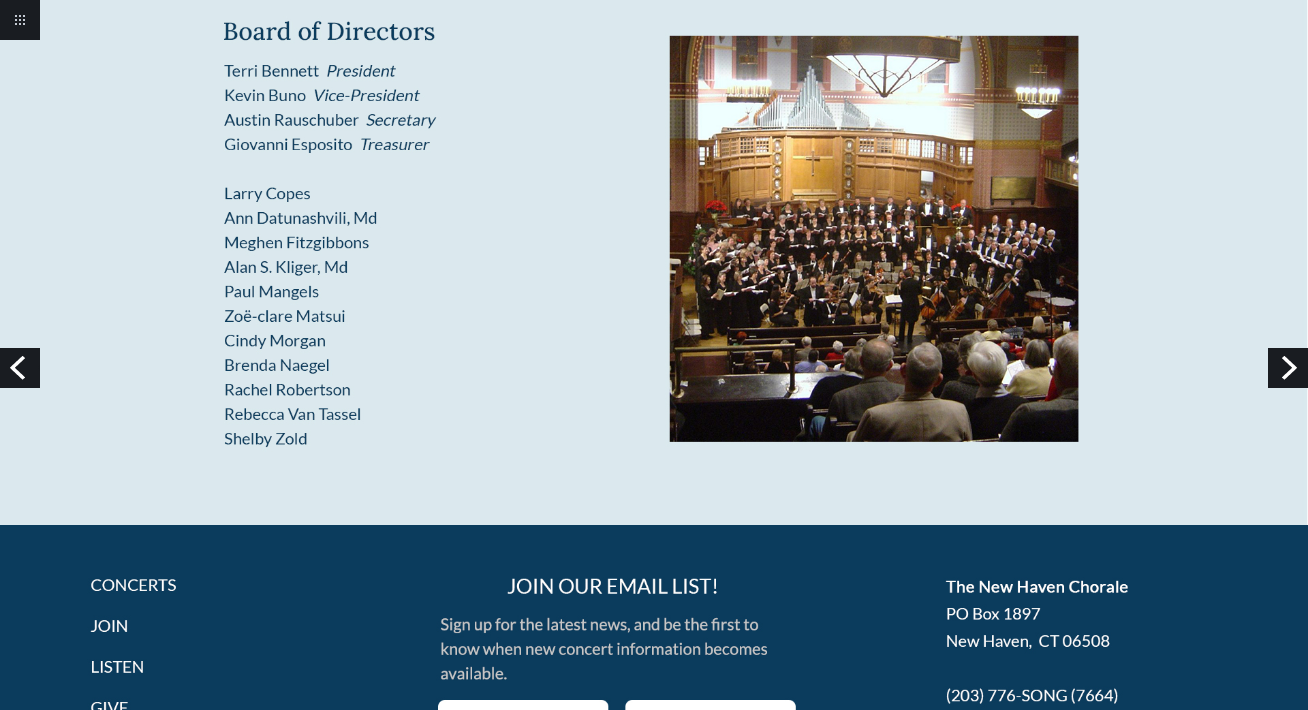 scroll, scrollTop: 2873, scrollLeft: 0, axis: vertical 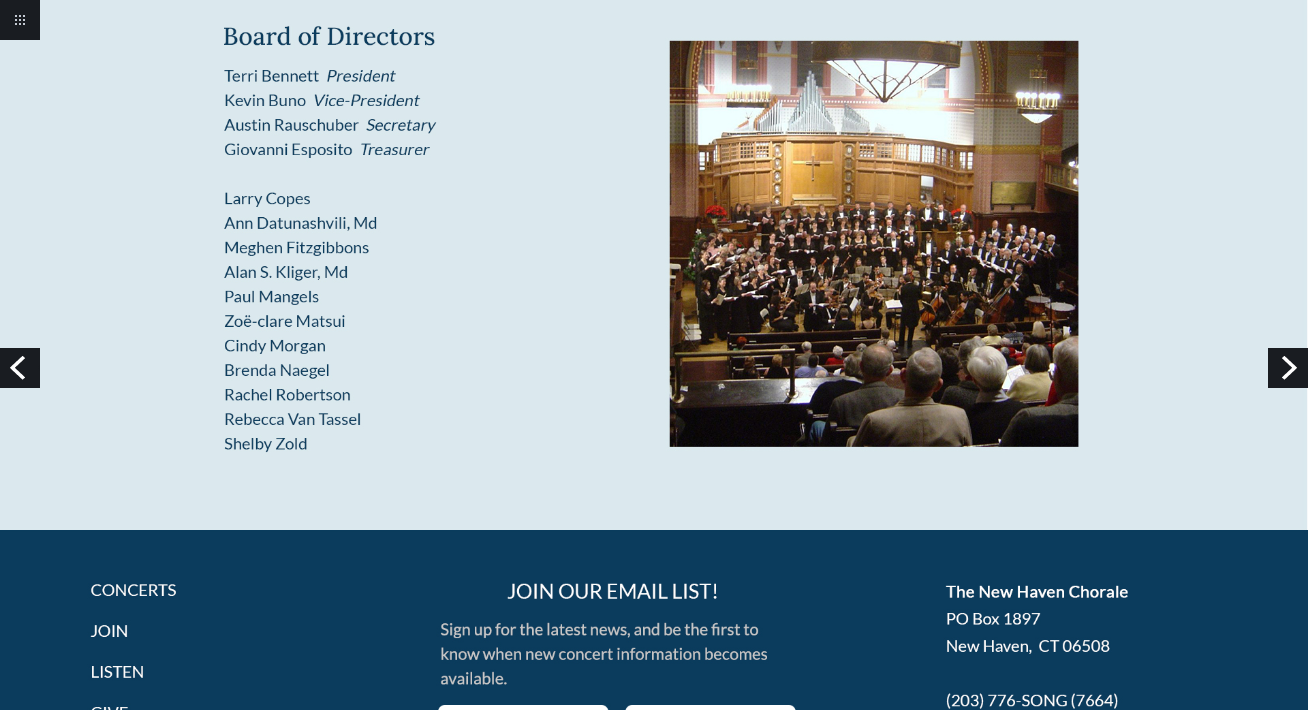 click on "Next" at bounding box center (1288, 368) 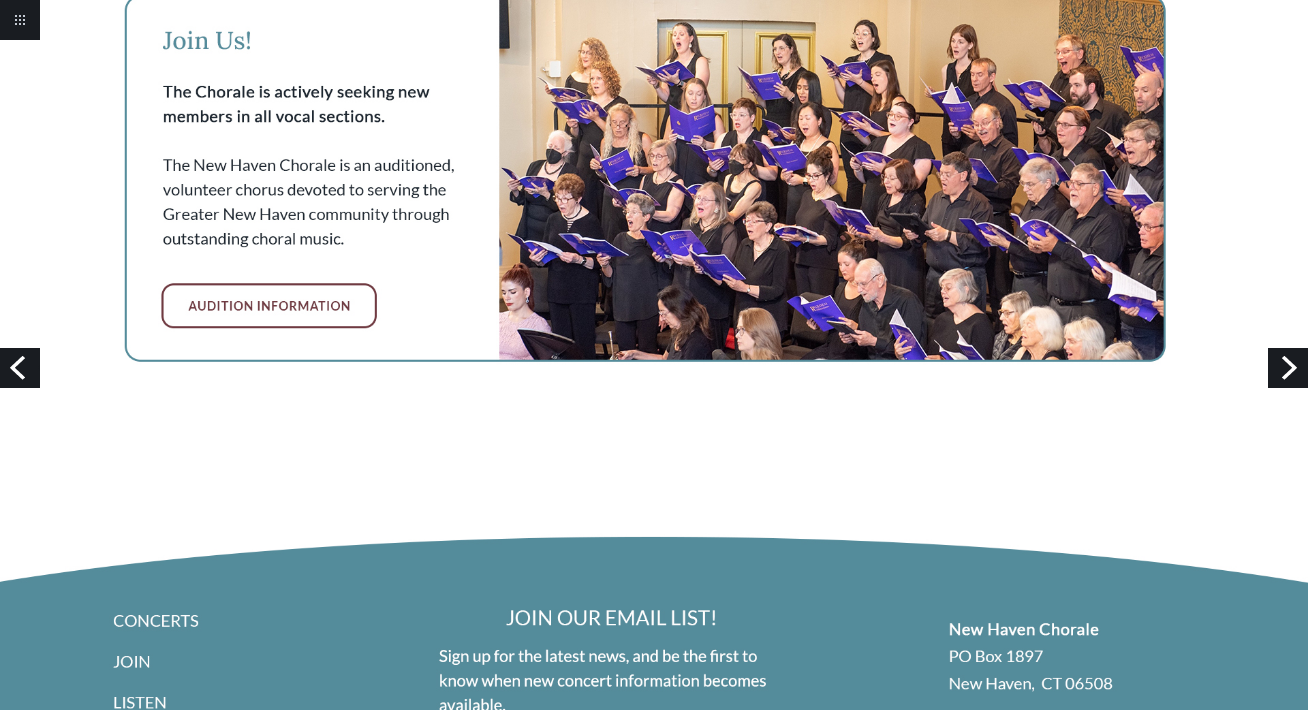 scroll, scrollTop: 2051, scrollLeft: 0, axis: vertical 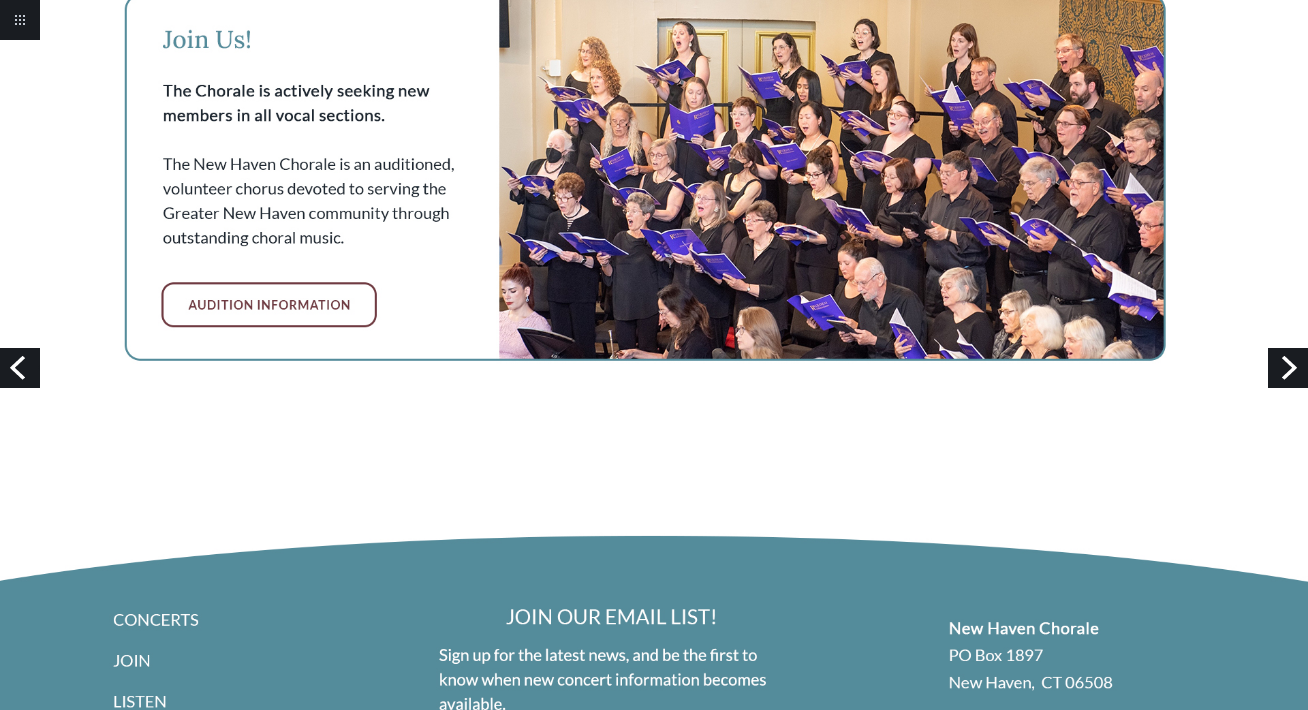 click on "Next" at bounding box center (1288, 368) 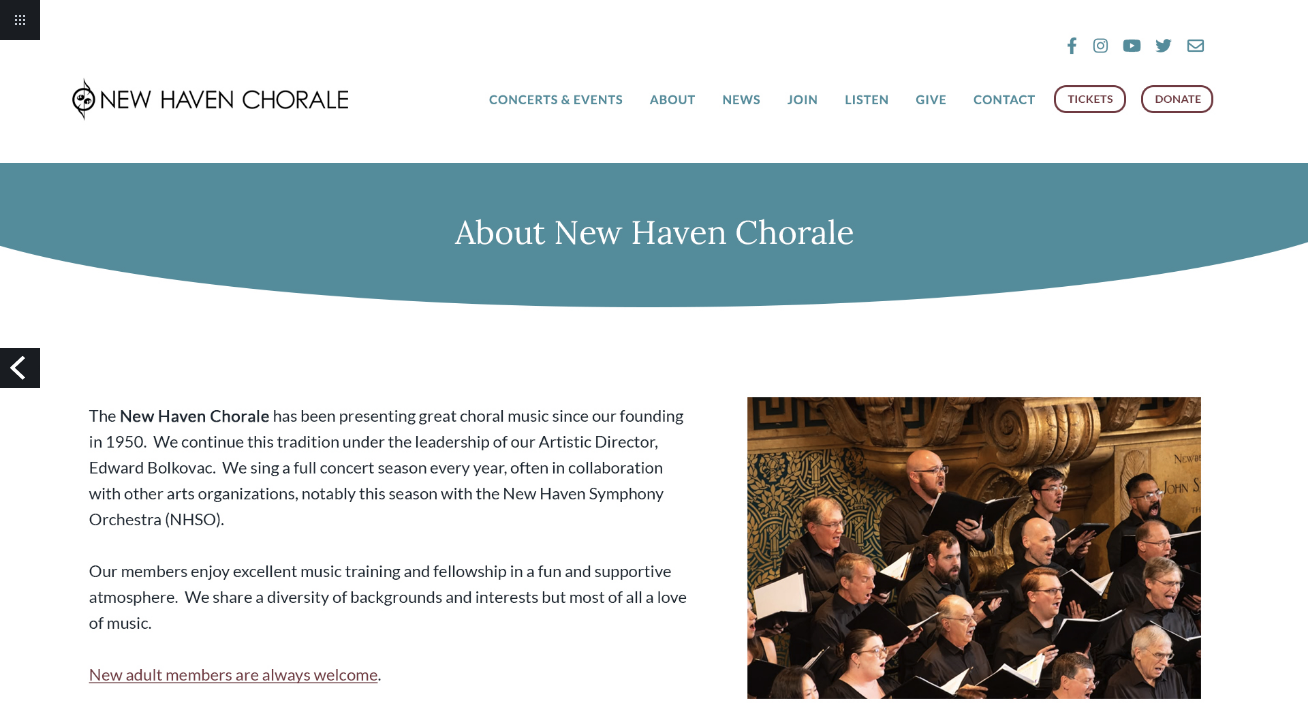 scroll, scrollTop: 0, scrollLeft: 0, axis: both 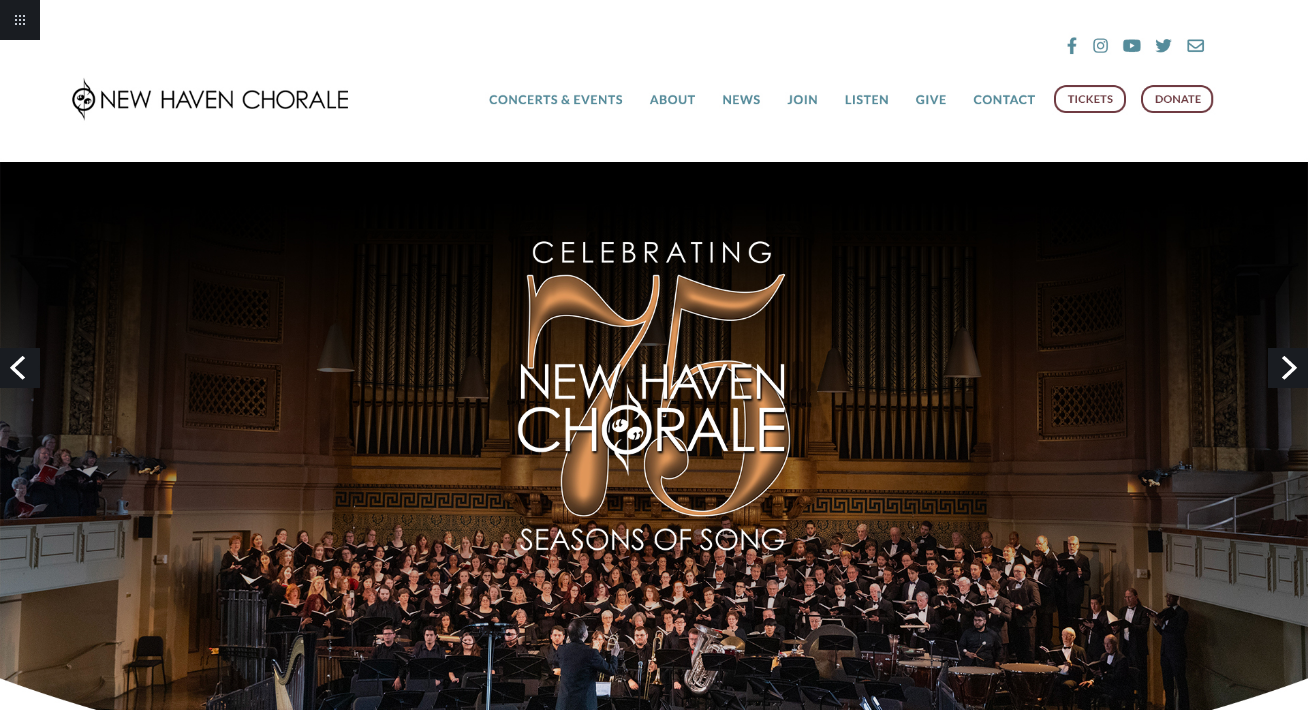 click on "Next" at bounding box center [1288, 368] 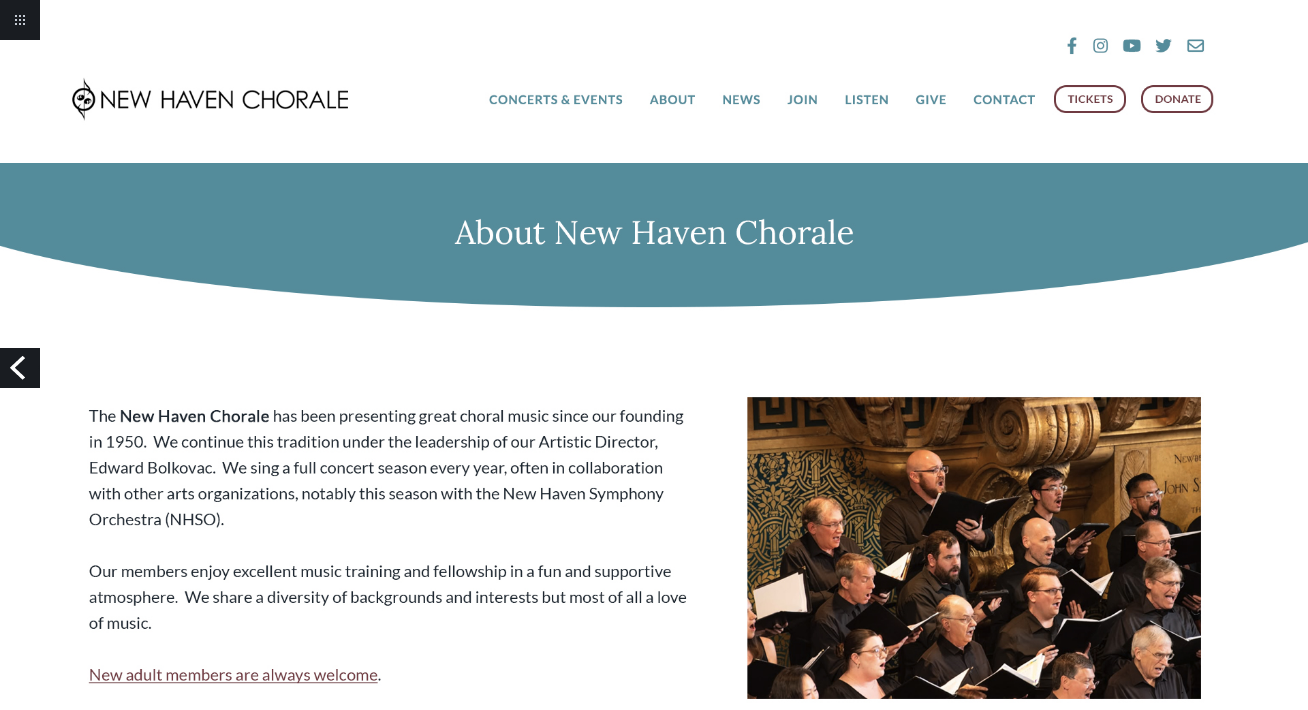 scroll, scrollTop: 0, scrollLeft: 0, axis: both 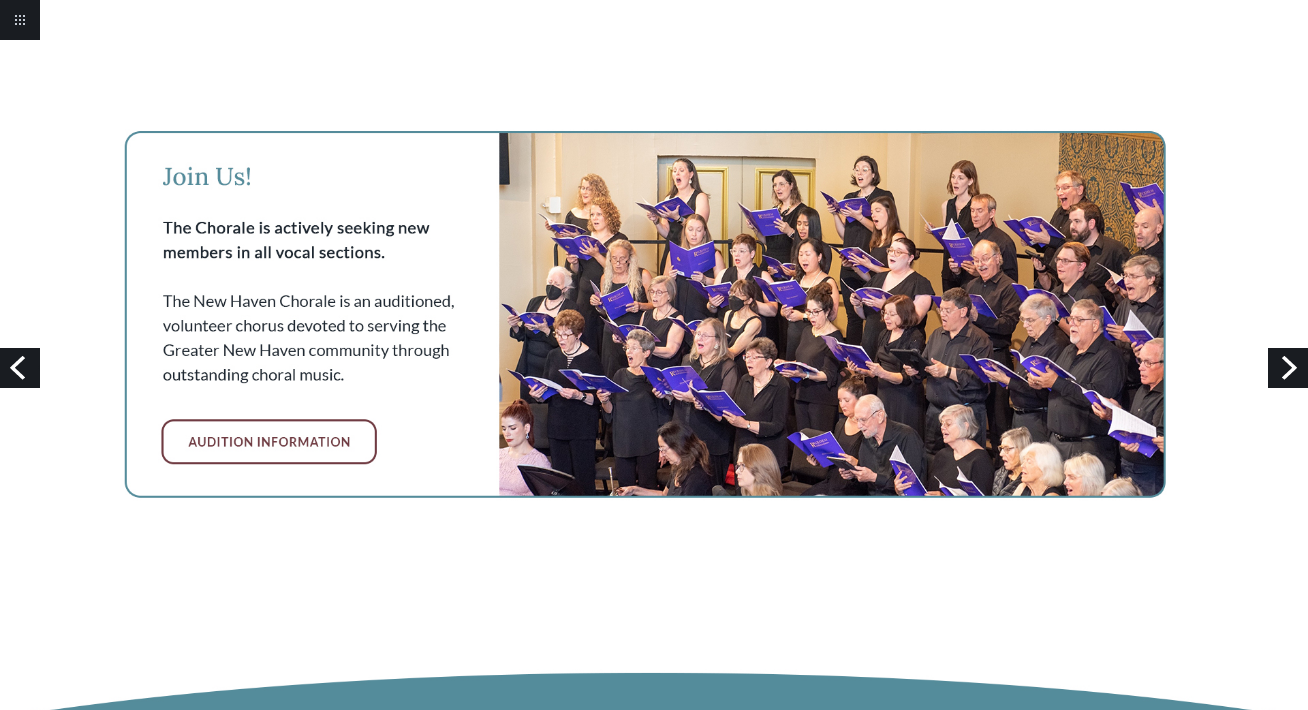 click on "Next" at bounding box center (1288, 368) 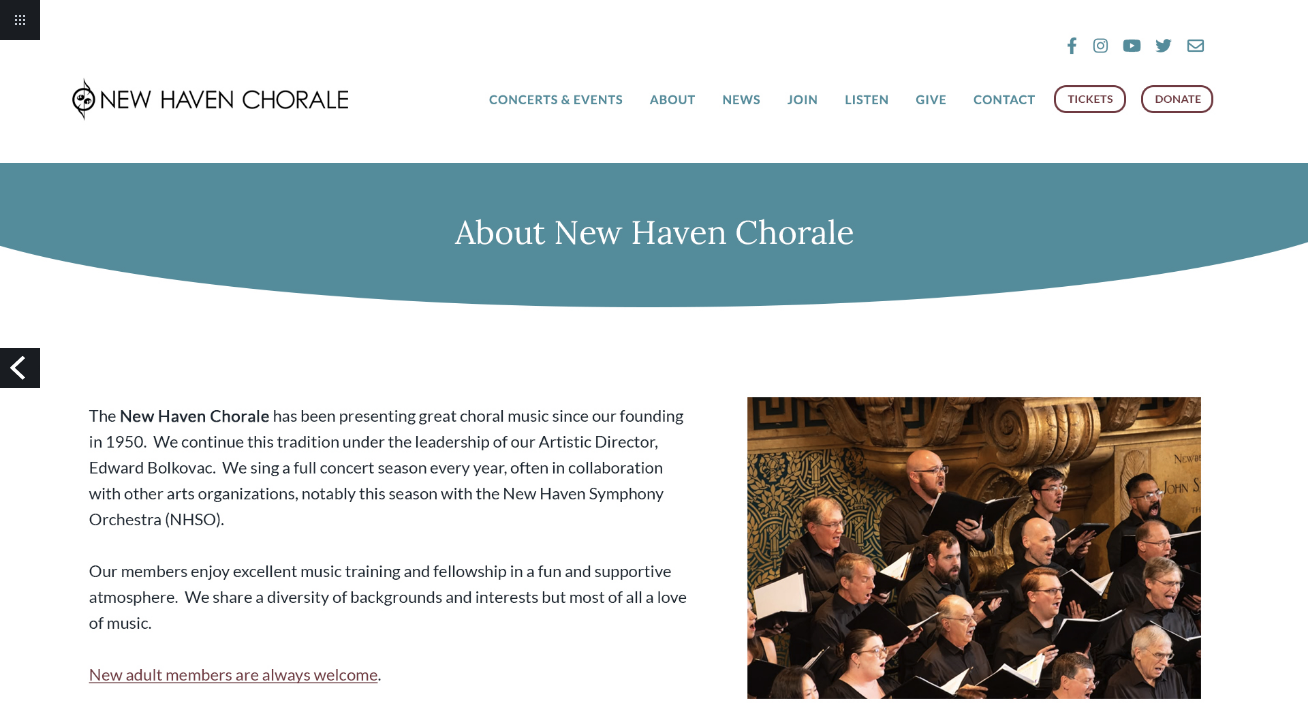 scroll, scrollTop: 0, scrollLeft: 0, axis: both 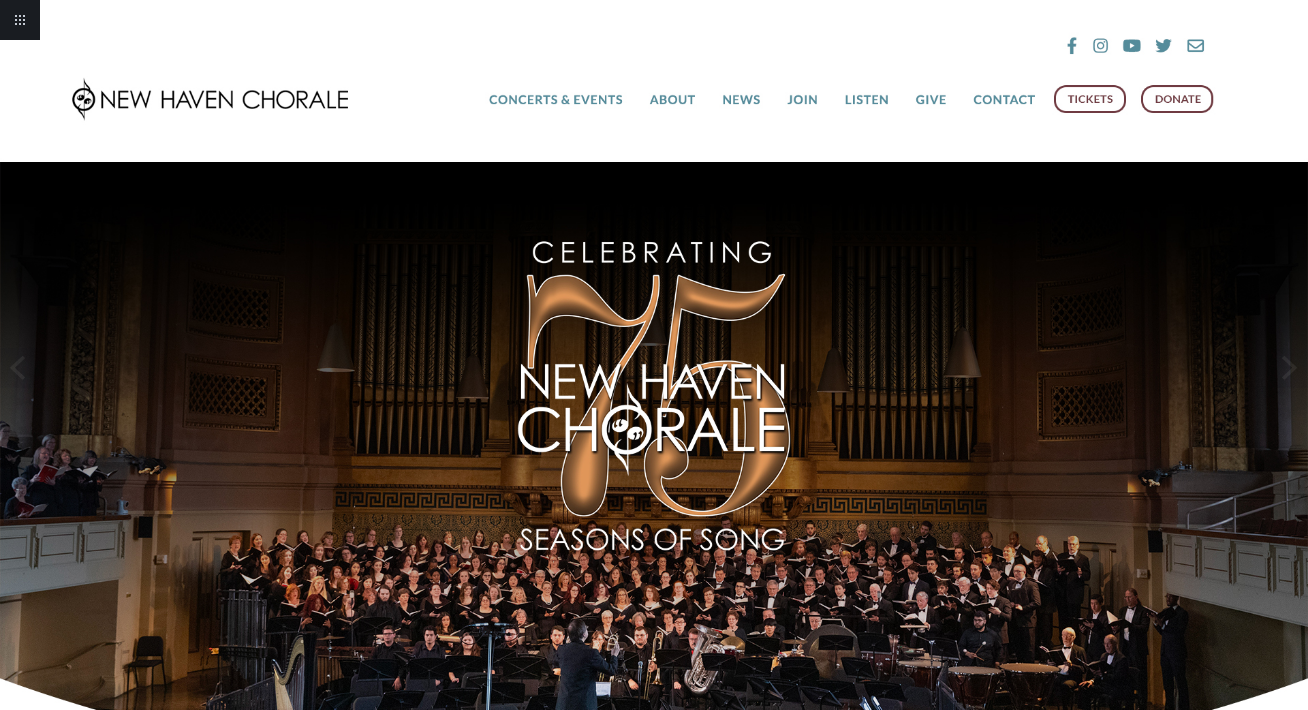 click on "Previous" at bounding box center (20, 368) 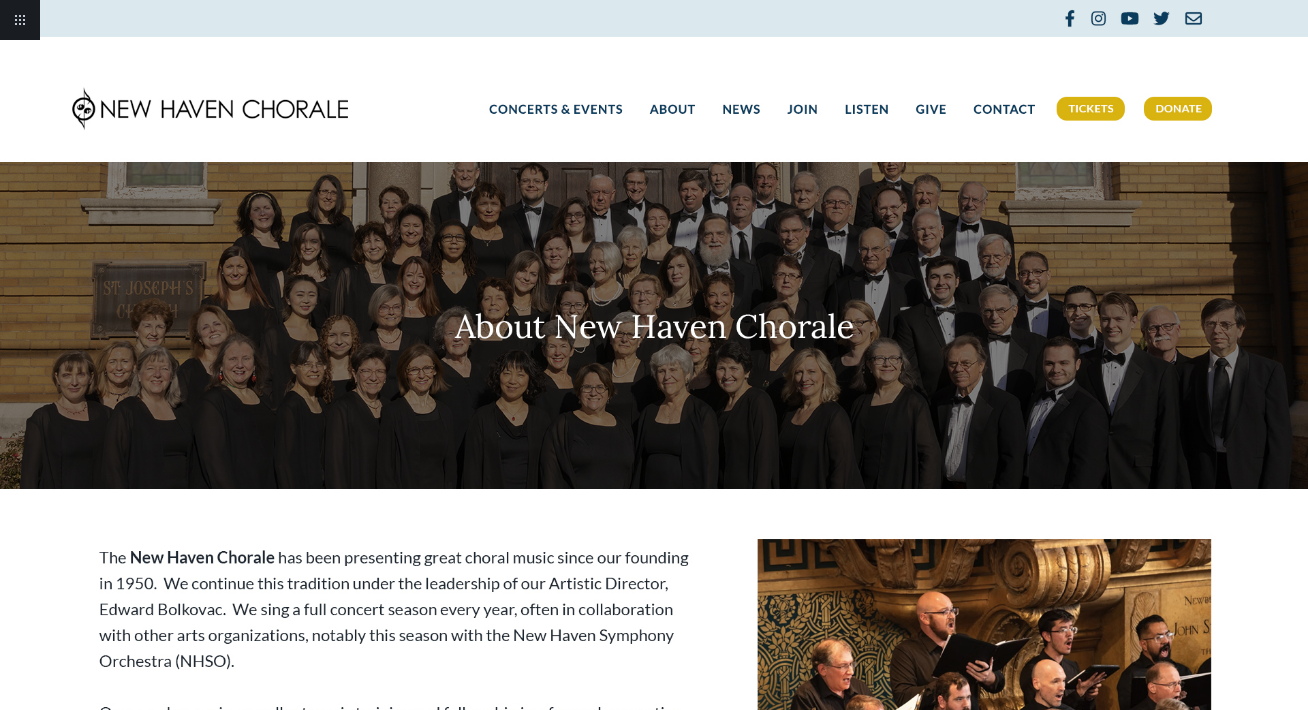 scroll, scrollTop: 0, scrollLeft: 0, axis: both 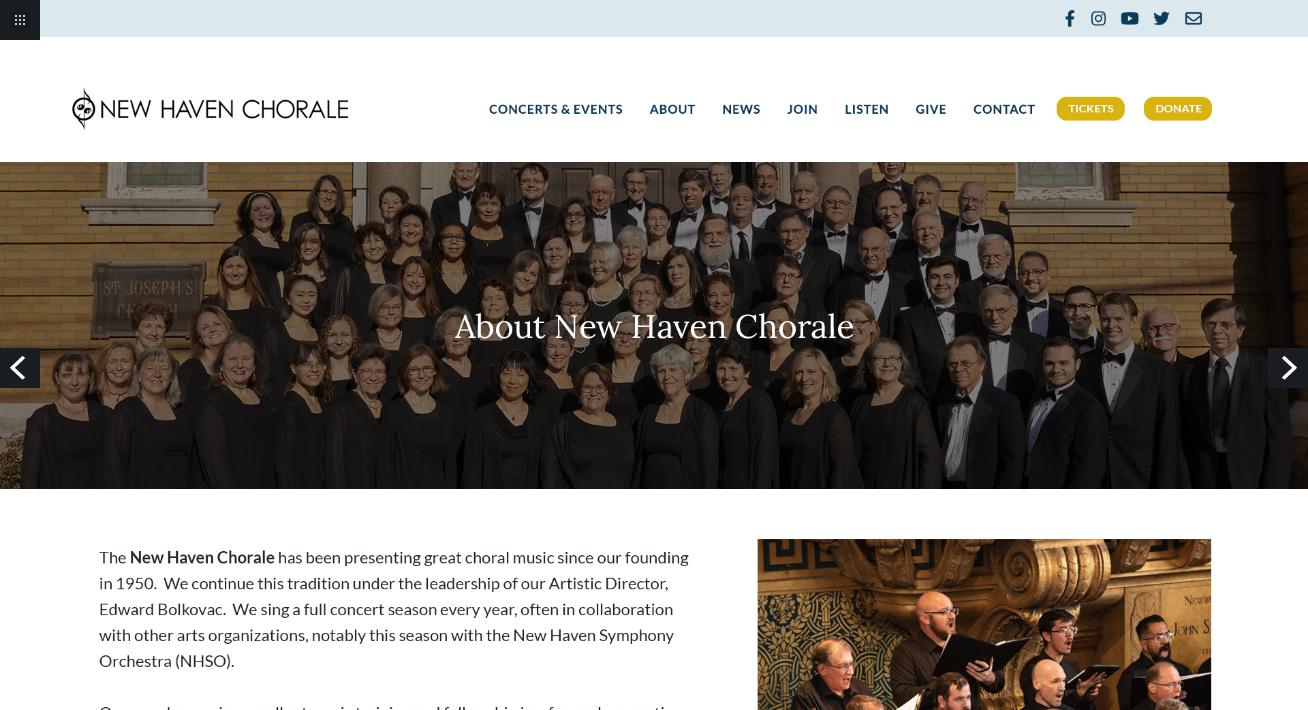 click on "Previous" at bounding box center [20, 368] 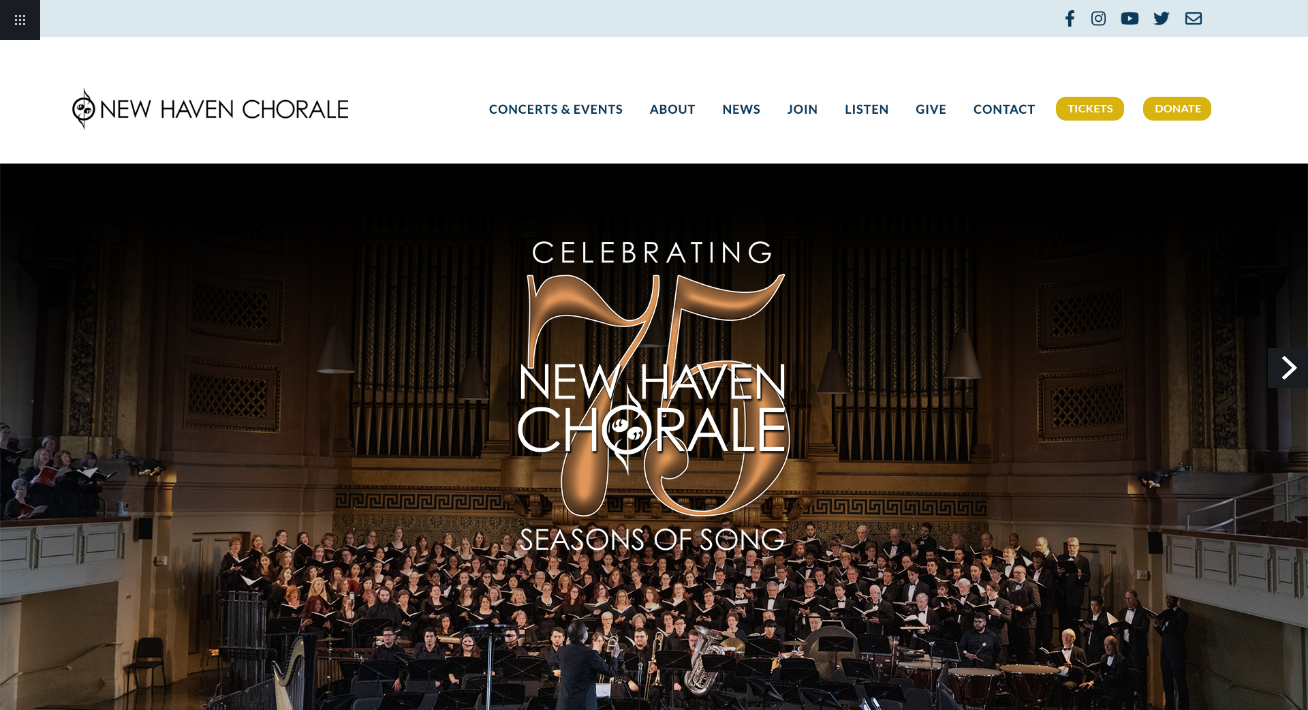 scroll, scrollTop: 0, scrollLeft: 0, axis: both 